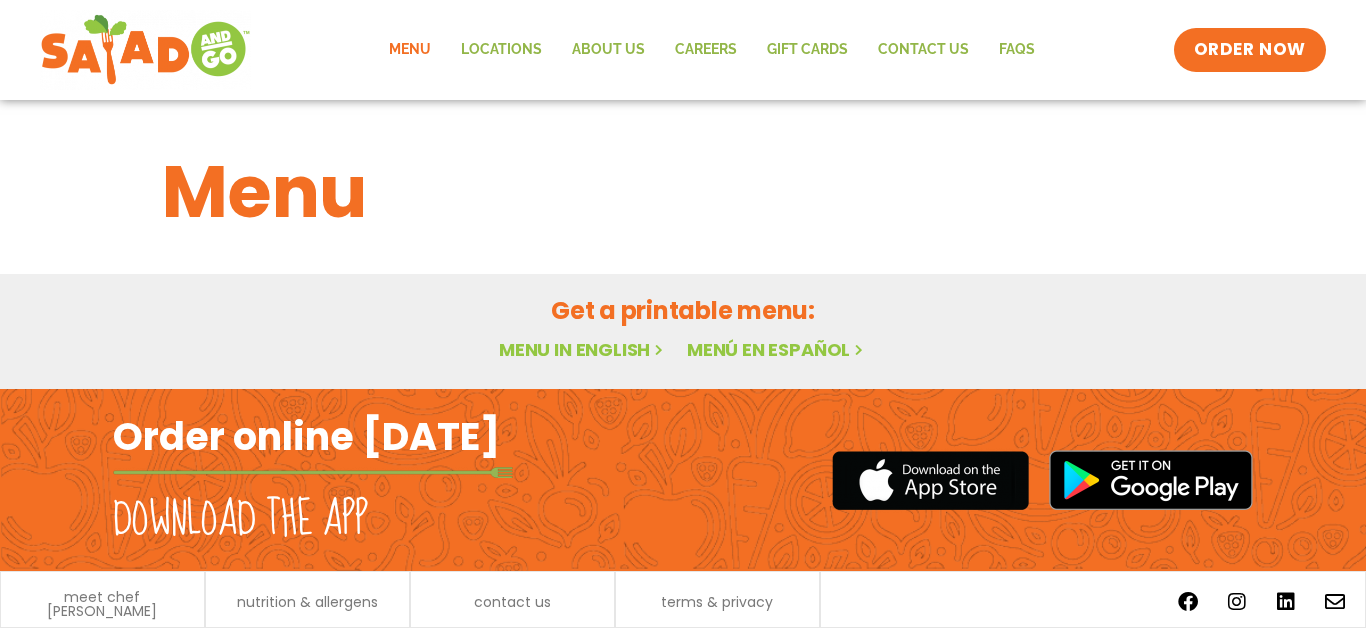 scroll, scrollTop: 0, scrollLeft: 0, axis: both 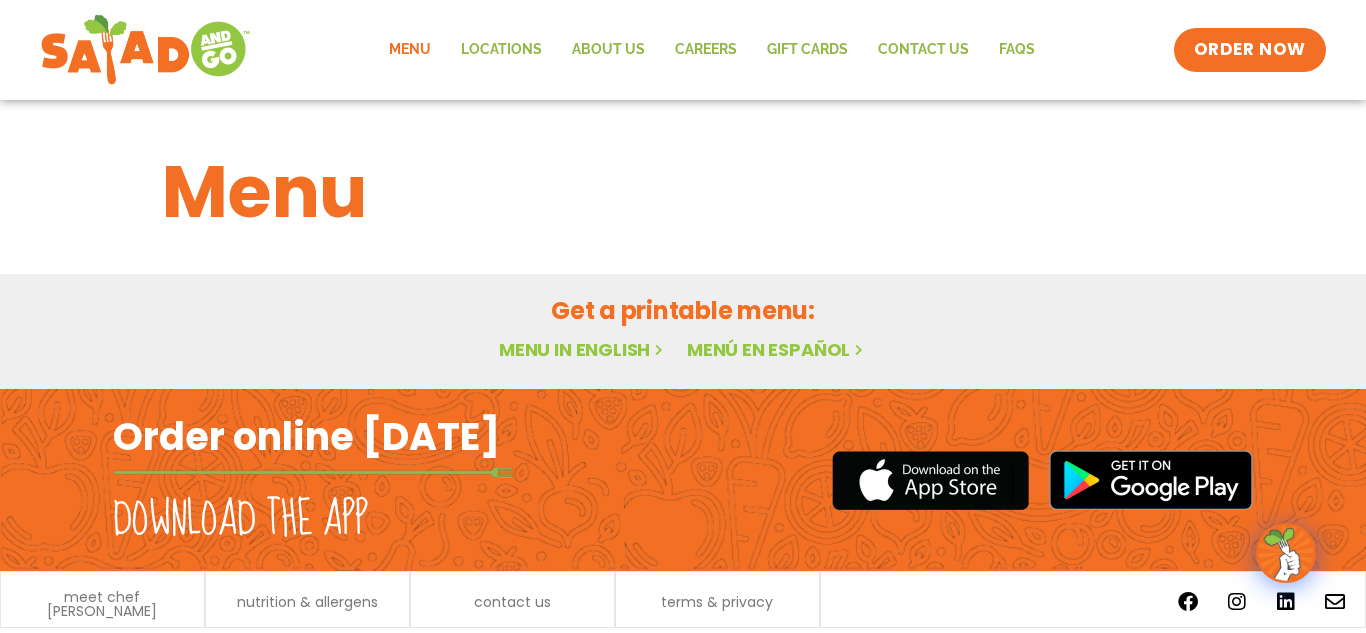 click on "Menu in English" at bounding box center [583, 349] 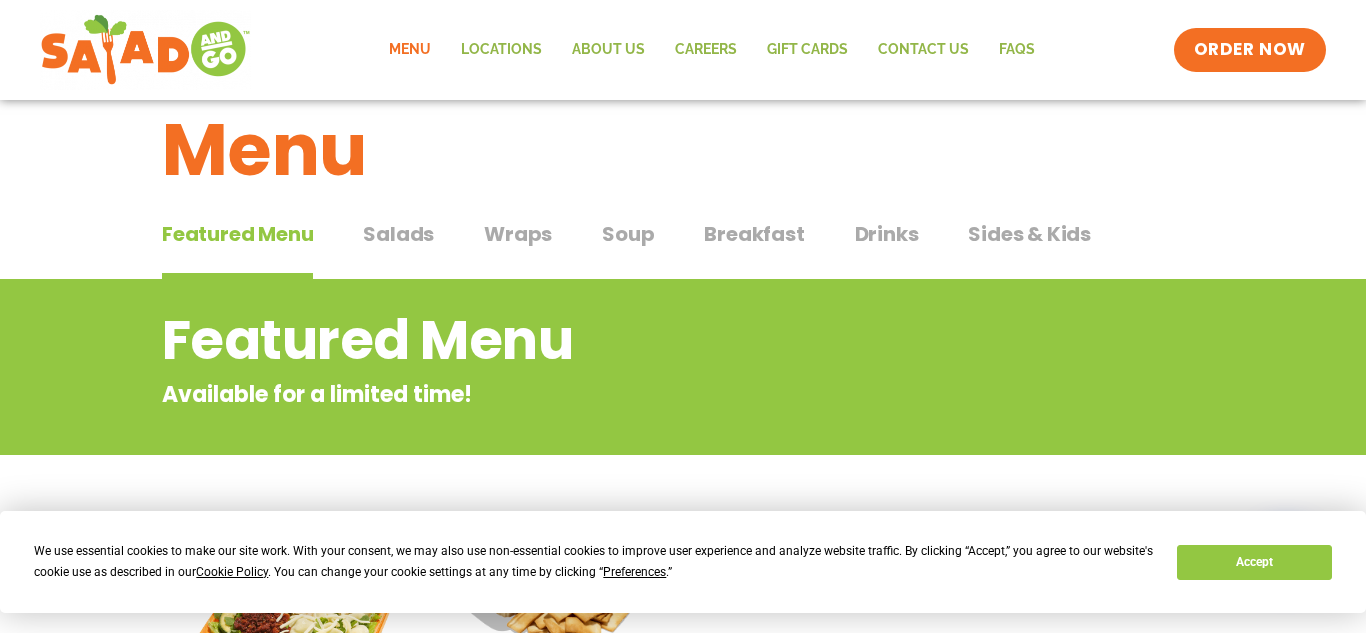 scroll, scrollTop: 41, scrollLeft: 0, axis: vertical 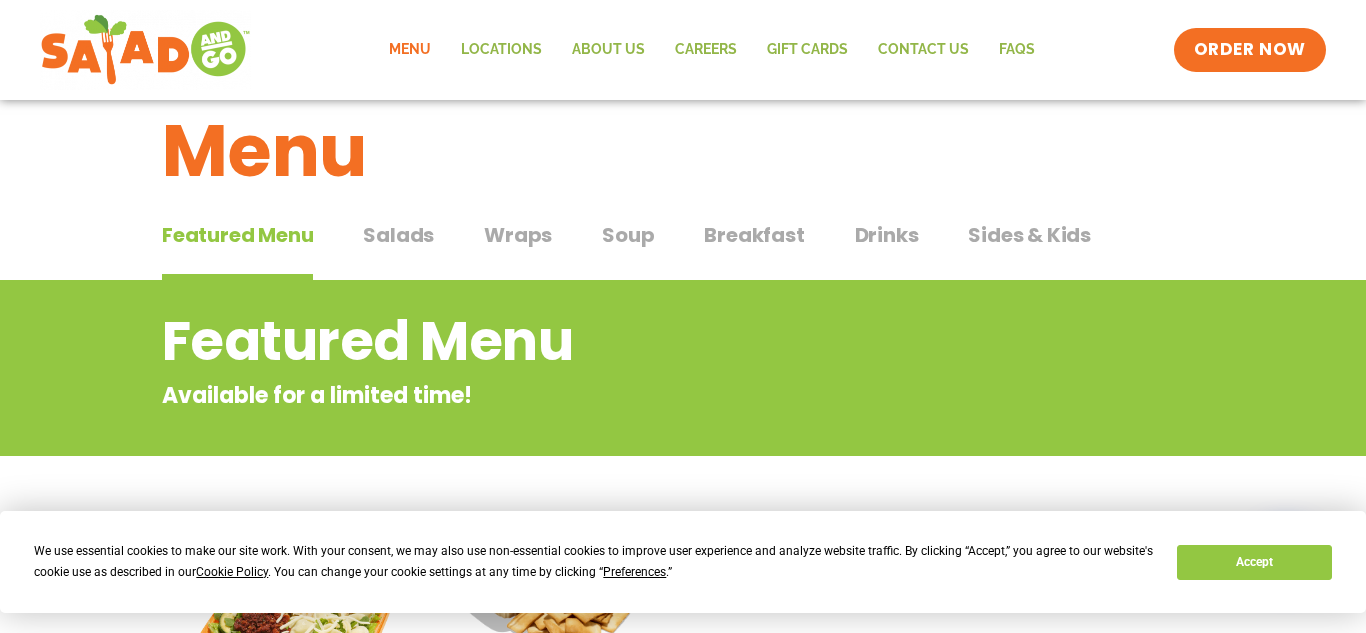 click on "Menu" 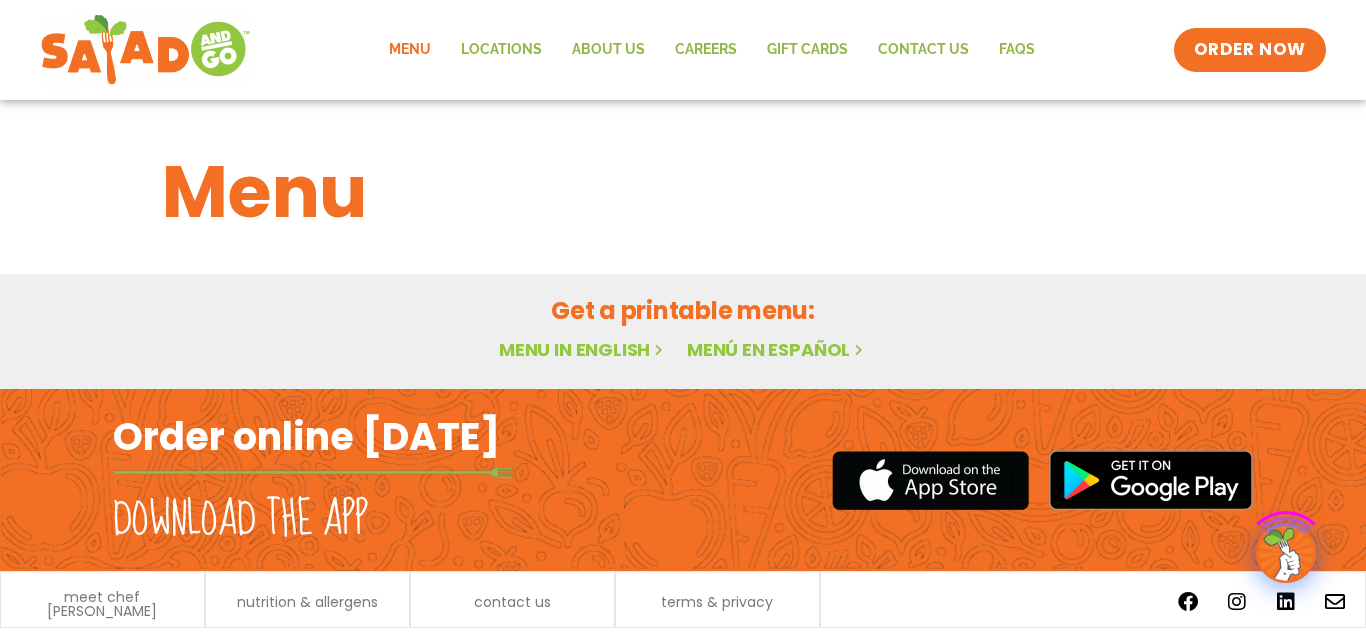 scroll, scrollTop: 0, scrollLeft: 0, axis: both 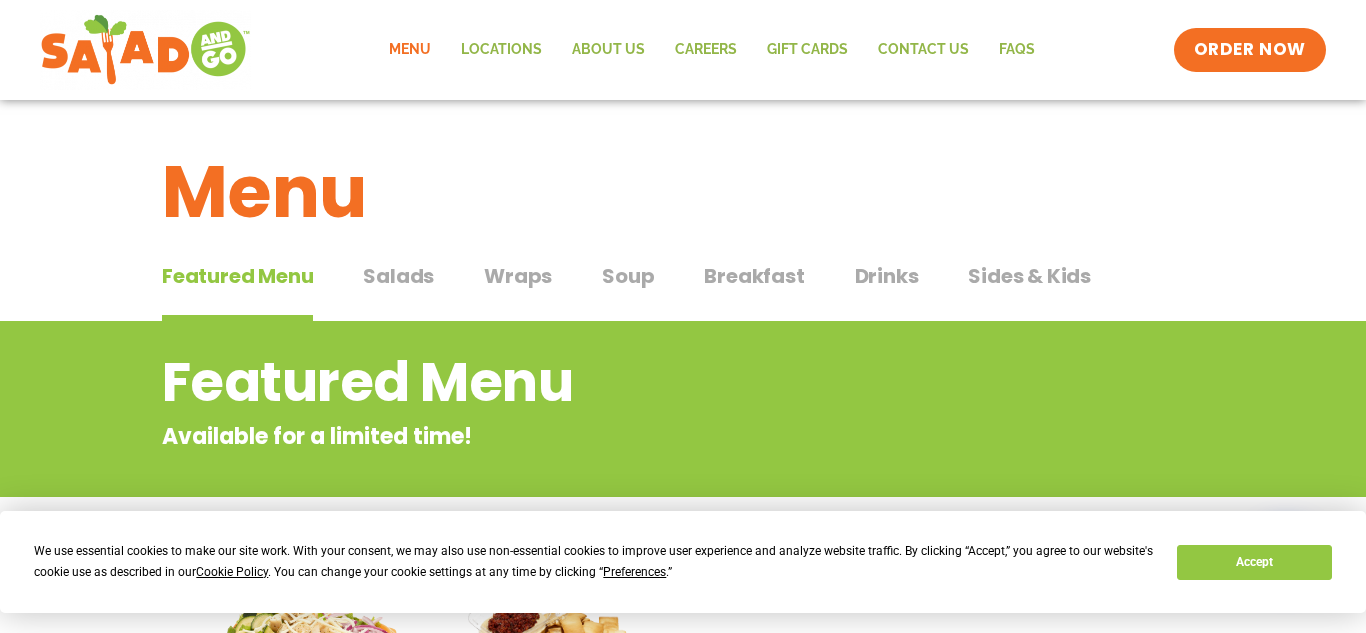click on "Featured Menu" at bounding box center [237, 276] 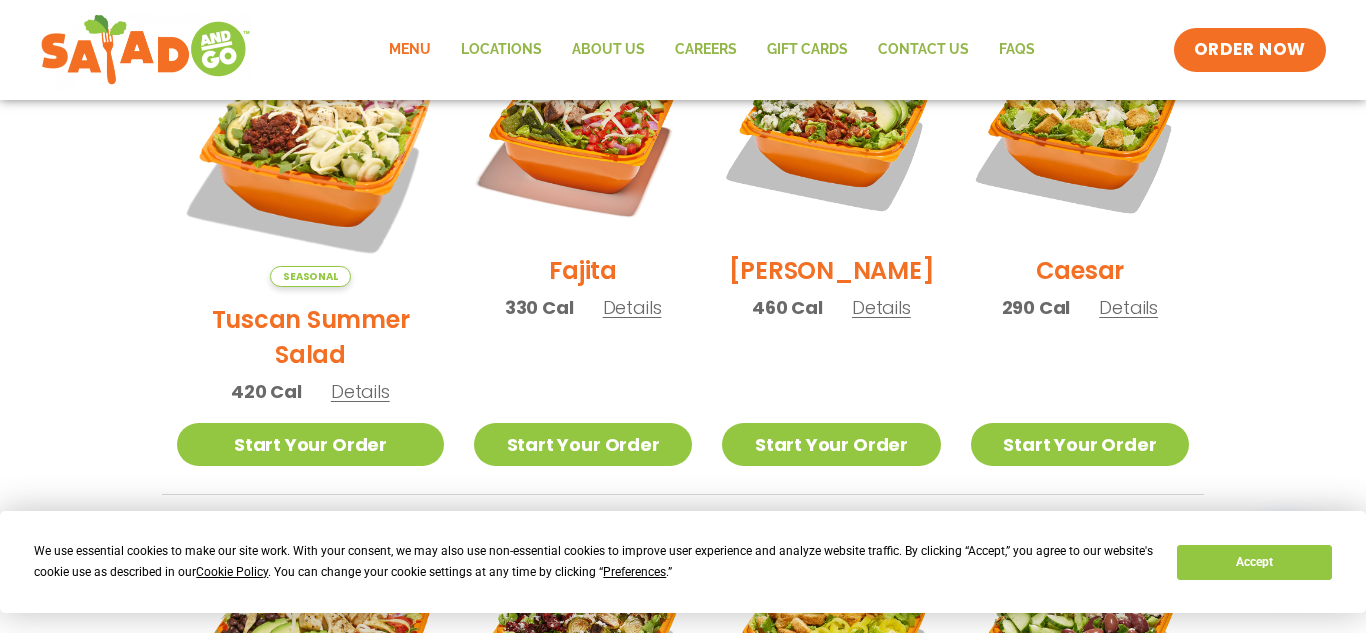 scroll, scrollTop: 645, scrollLeft: 0, axis: vertical 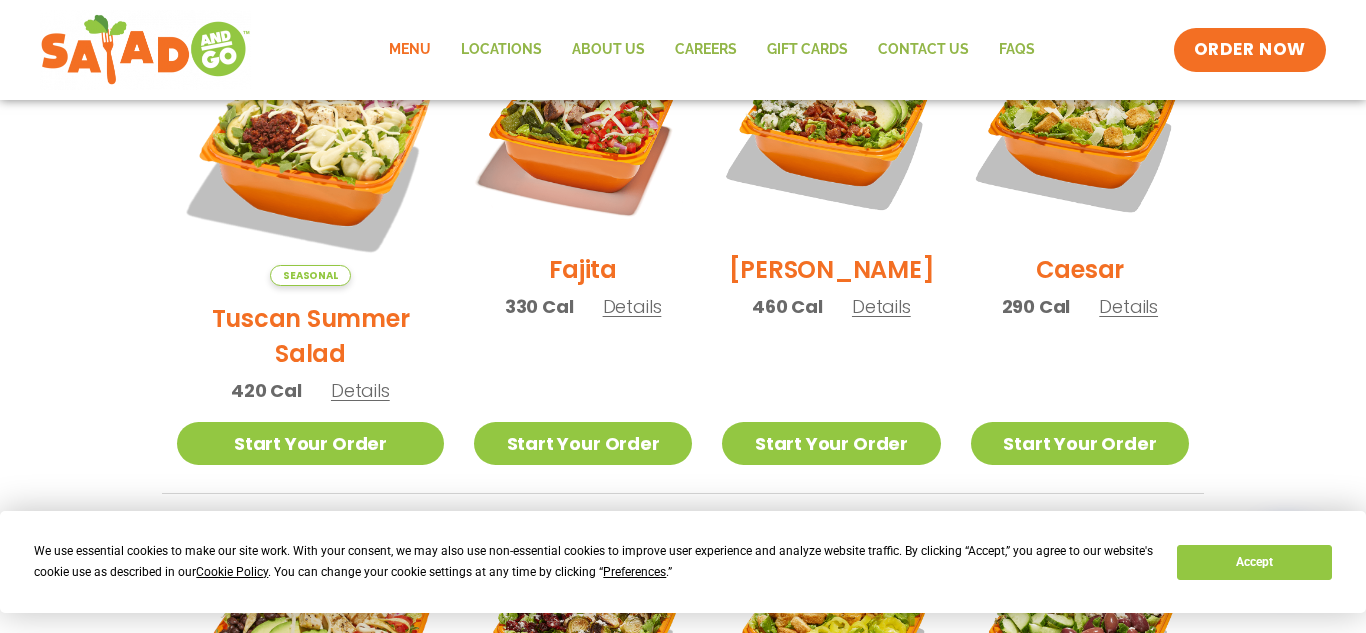 click on "330 Cal" at bounding box center (539, 306) 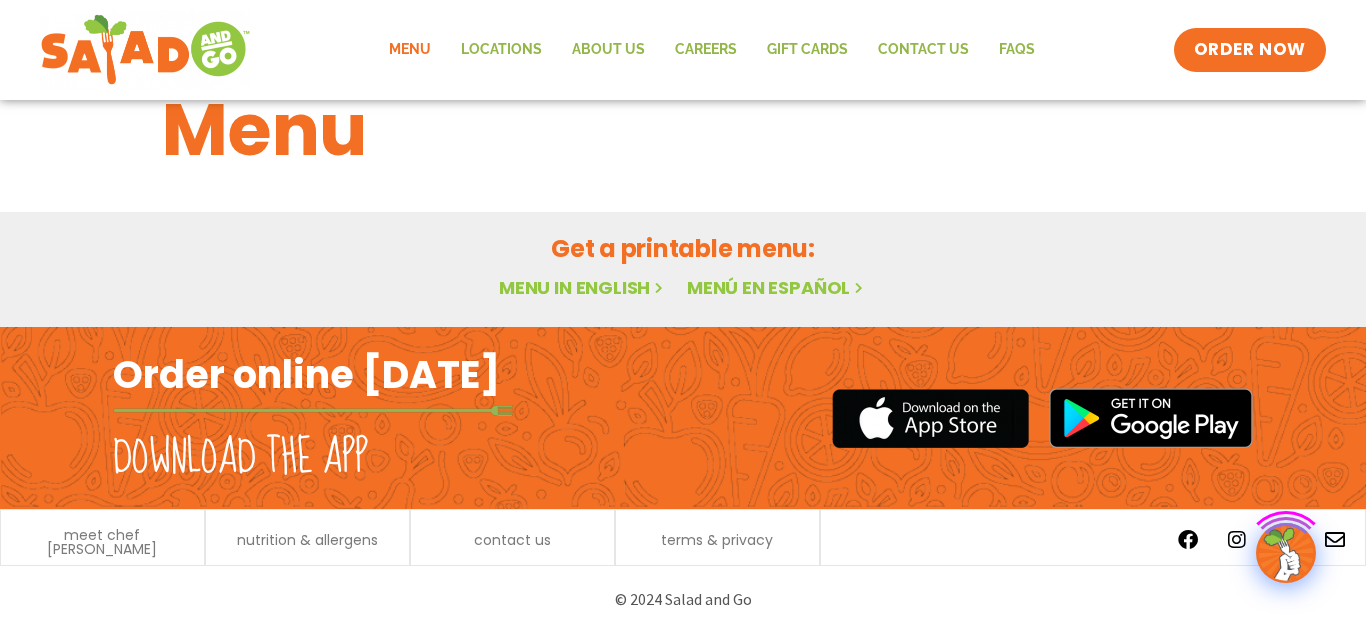 scroll, scrollTop: 62, scrollLeft: 0, axis: vertical 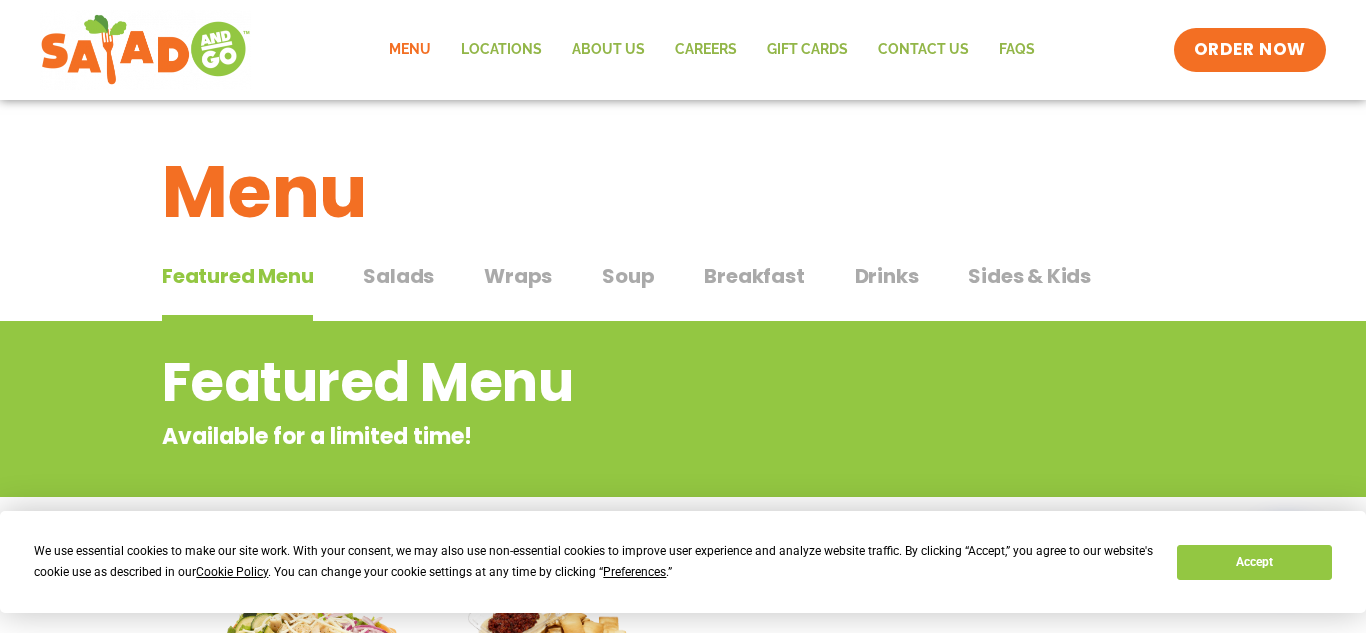 click on "Menu" 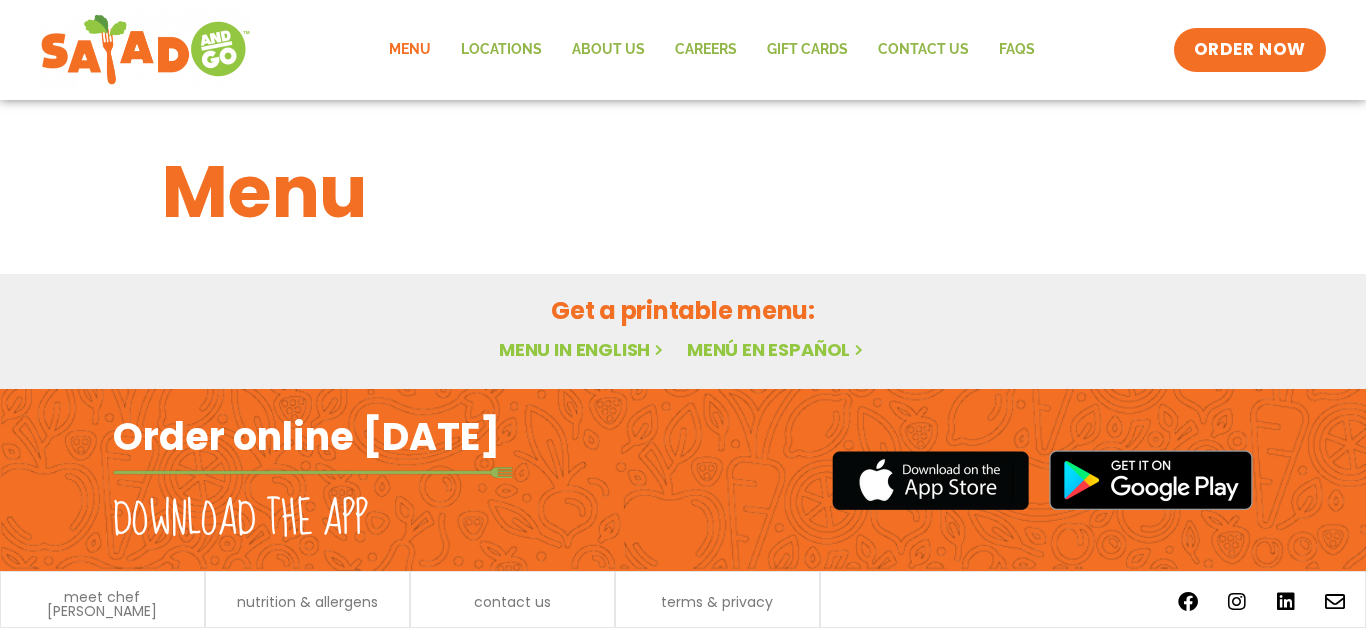 scroll, scrollTop: 0, scrollLeft: 0, axis: both 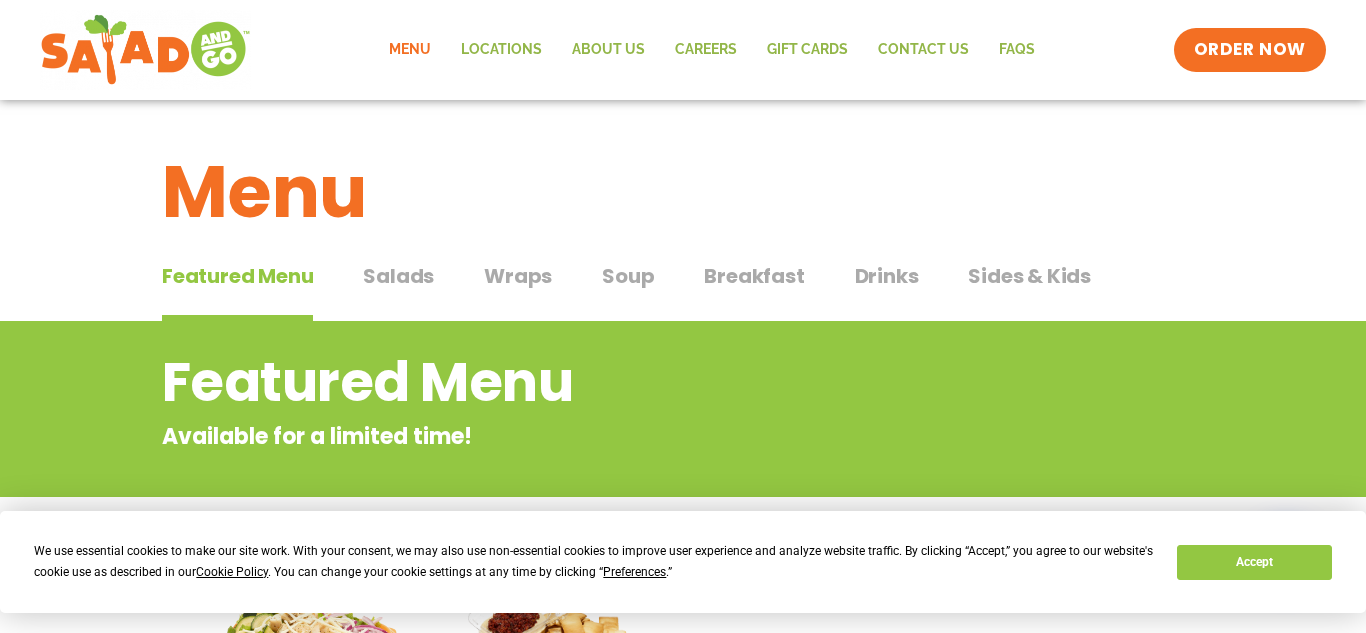 click on "Featured Menu" at bounding box center (237, 276) 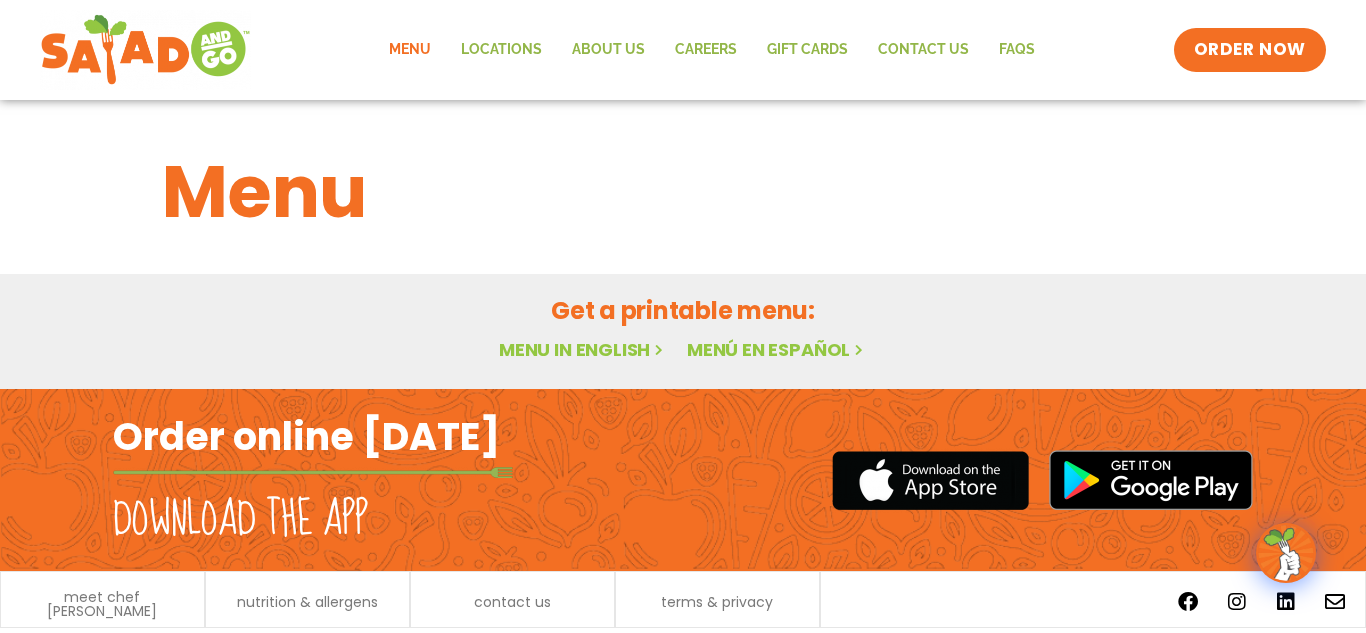scroll, scrollTop: 62, scrollLeft: 0, axis: vertical 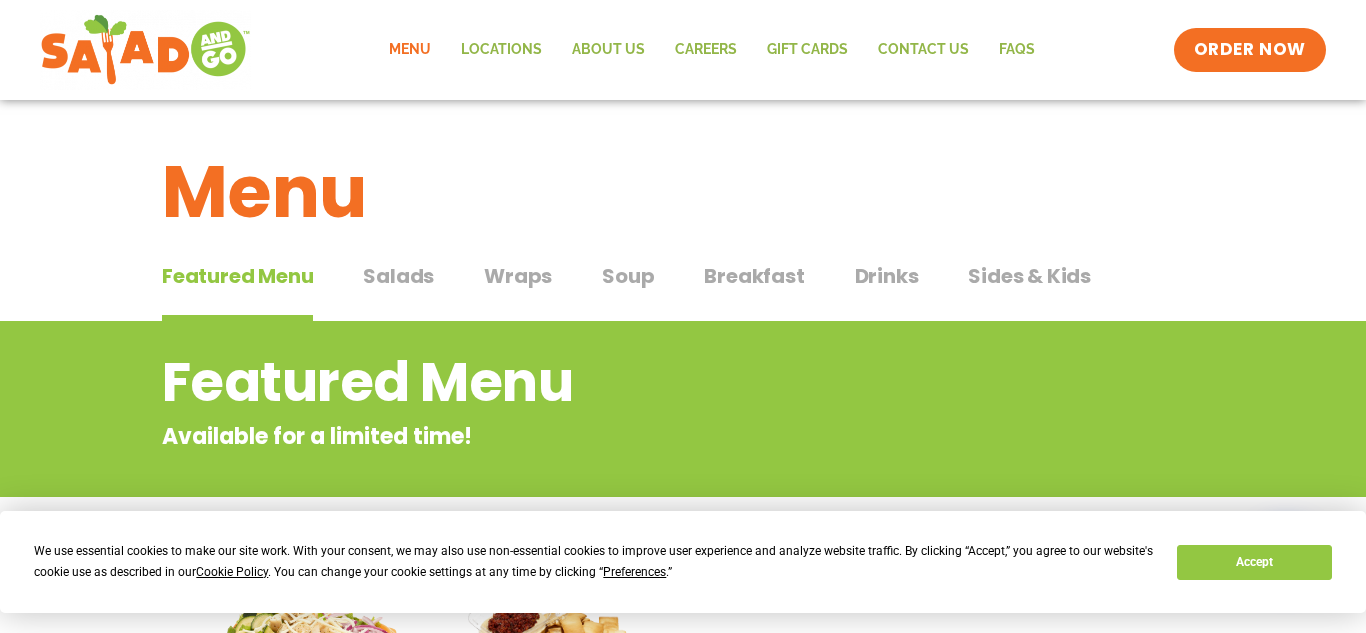 click on "Salads" at bounding box center (398, 276) 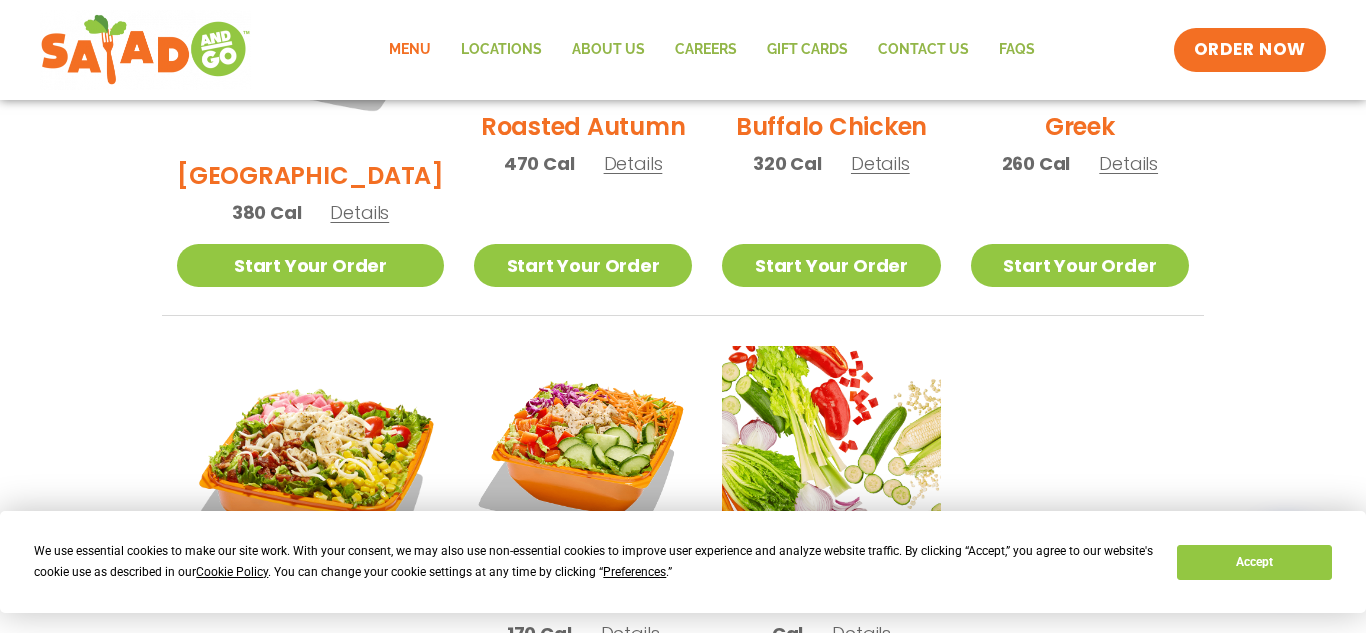 scroll, scrollTop: 1295, scrollLeft: 0, axis: vertical 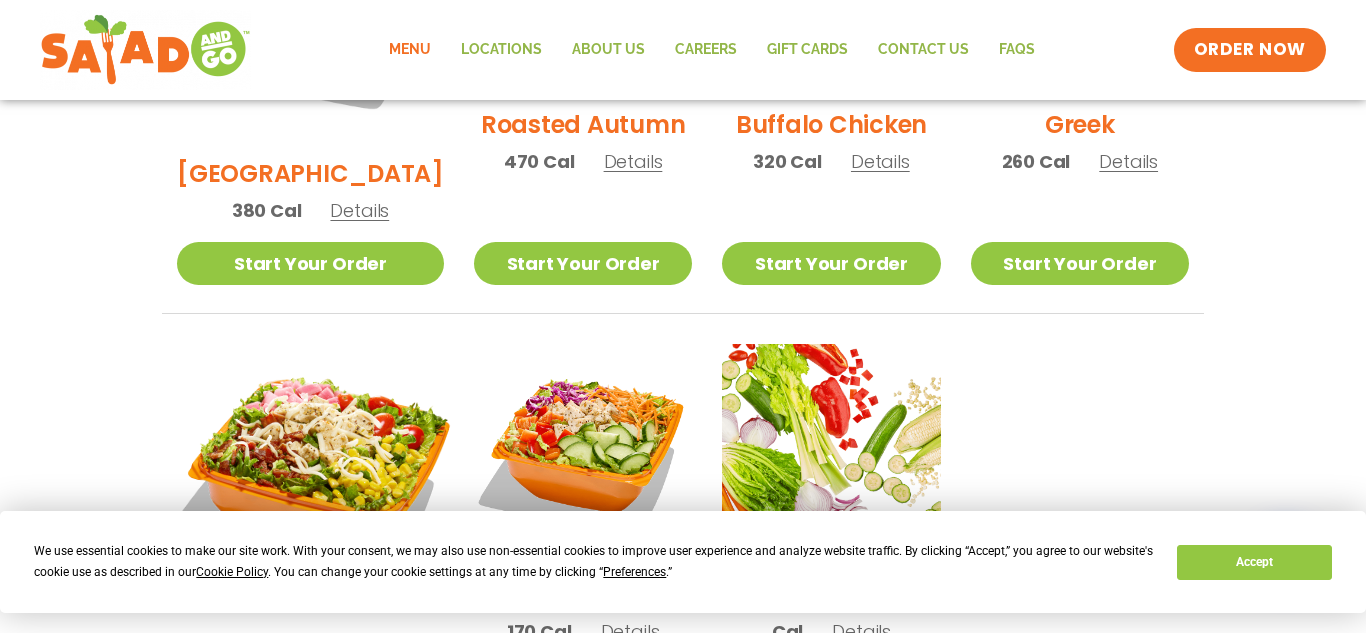 click at bounding box center [310, 477] 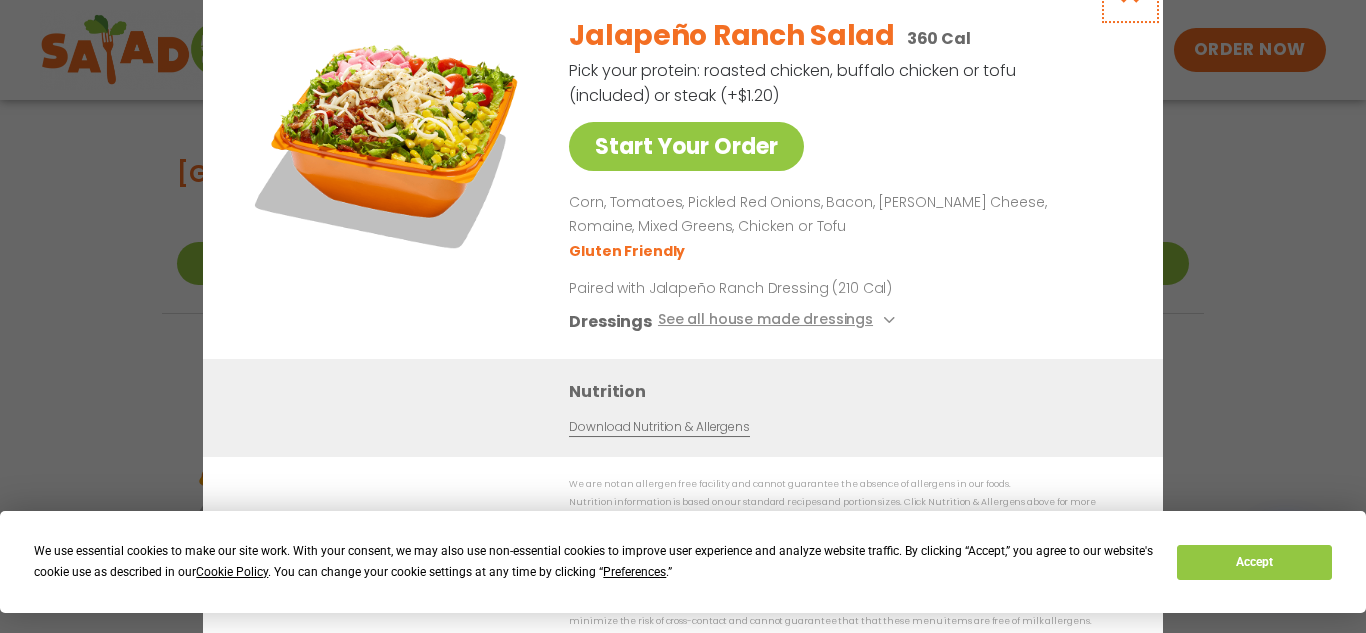 click at bounding box center (1130, -7) 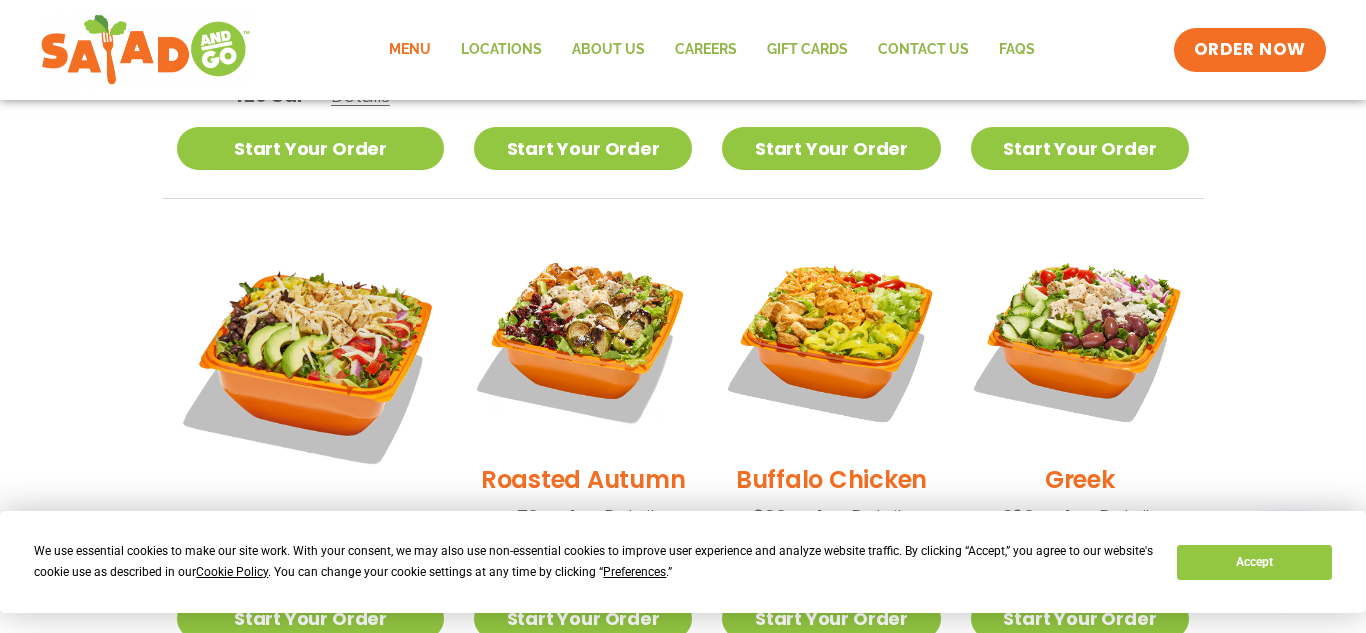 scroll, scrollTop: 935, scrollLeft: 0, axis: vertical 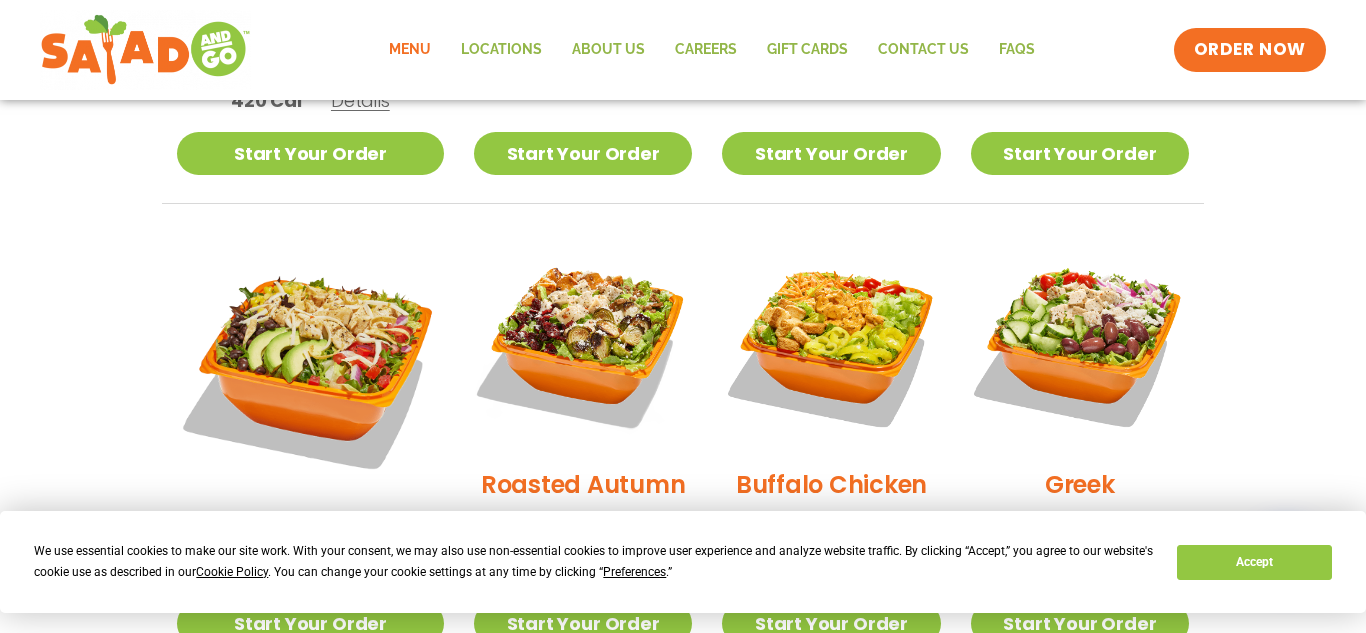 click on "Roasted Autumn" at bounding box center (583, 484) 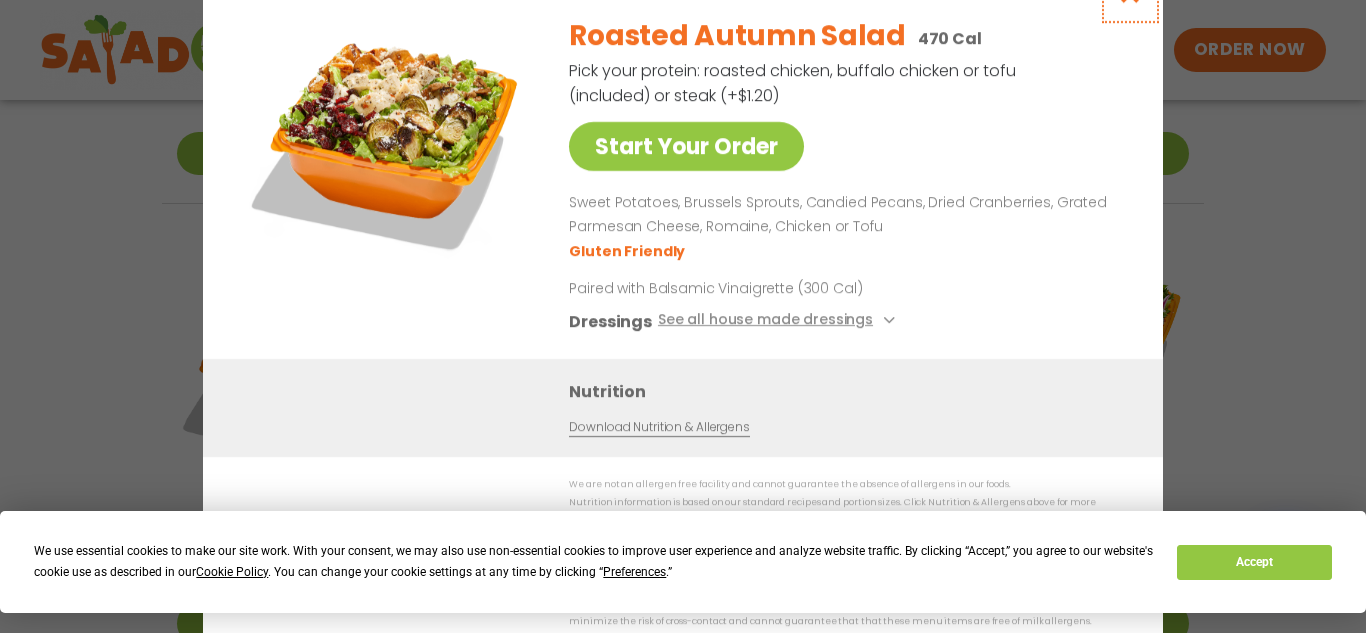 click at bounding box center (1130, -7) 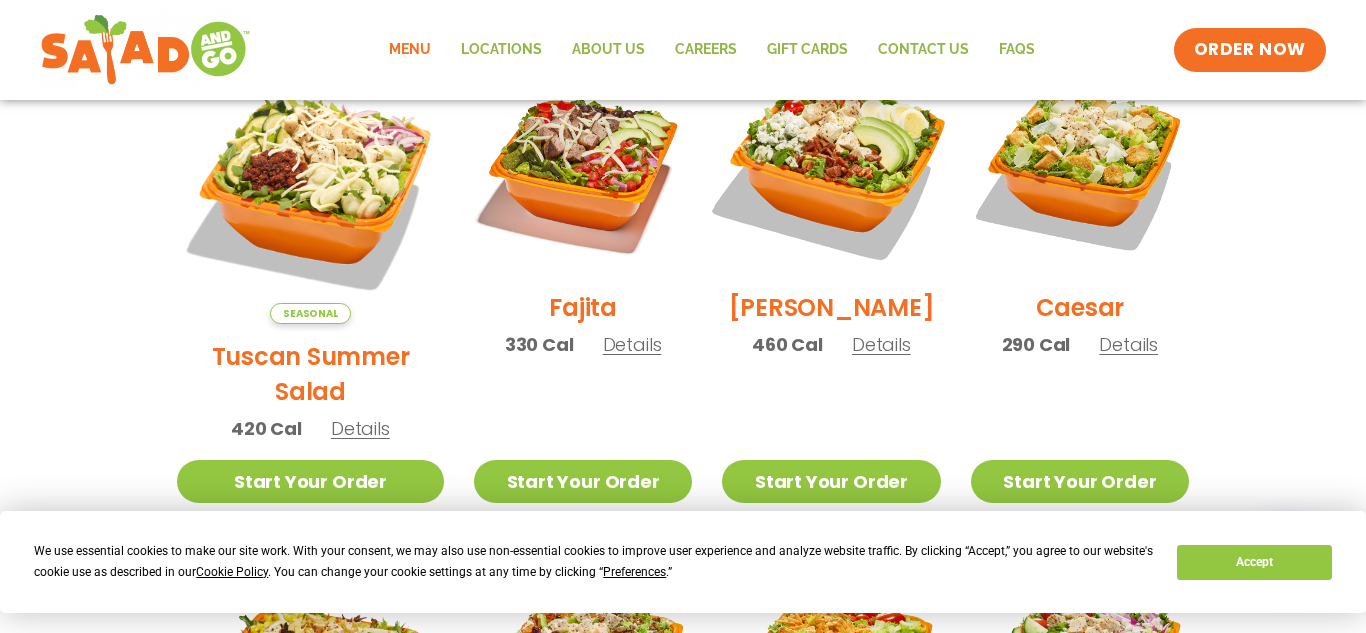 scroll, scrollTop: 612, scrollLeft: 0, axis: vertical 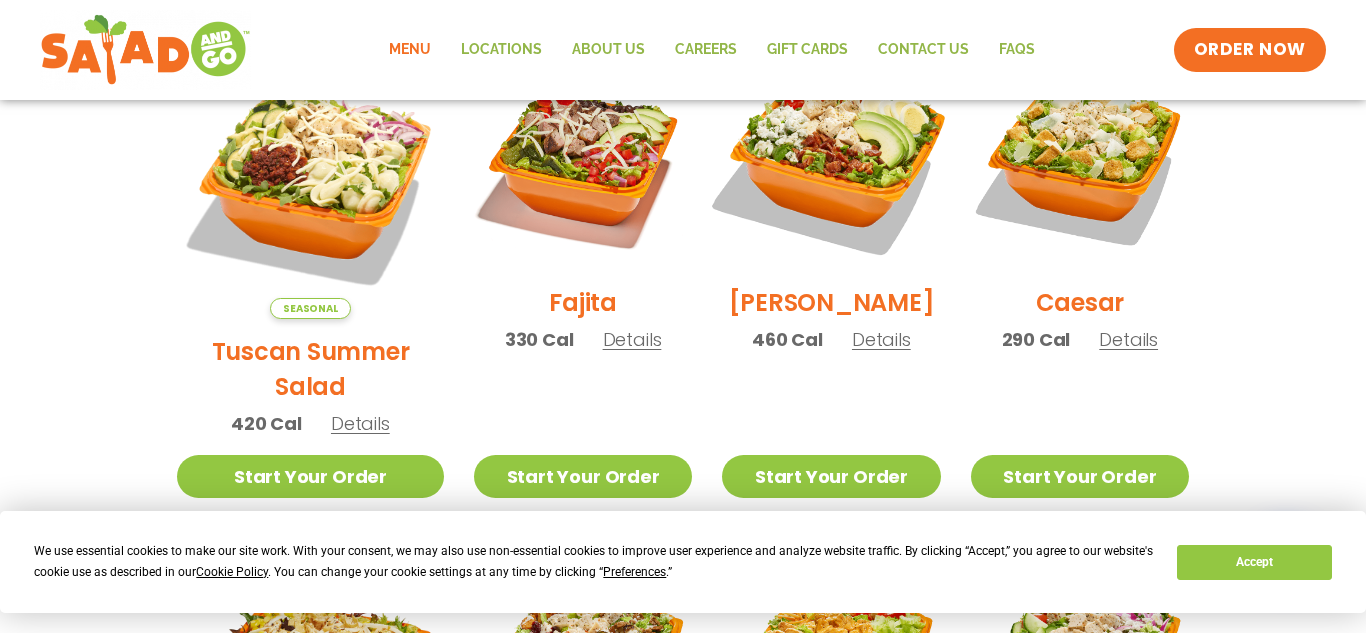 click at bounding box center [831, 161] 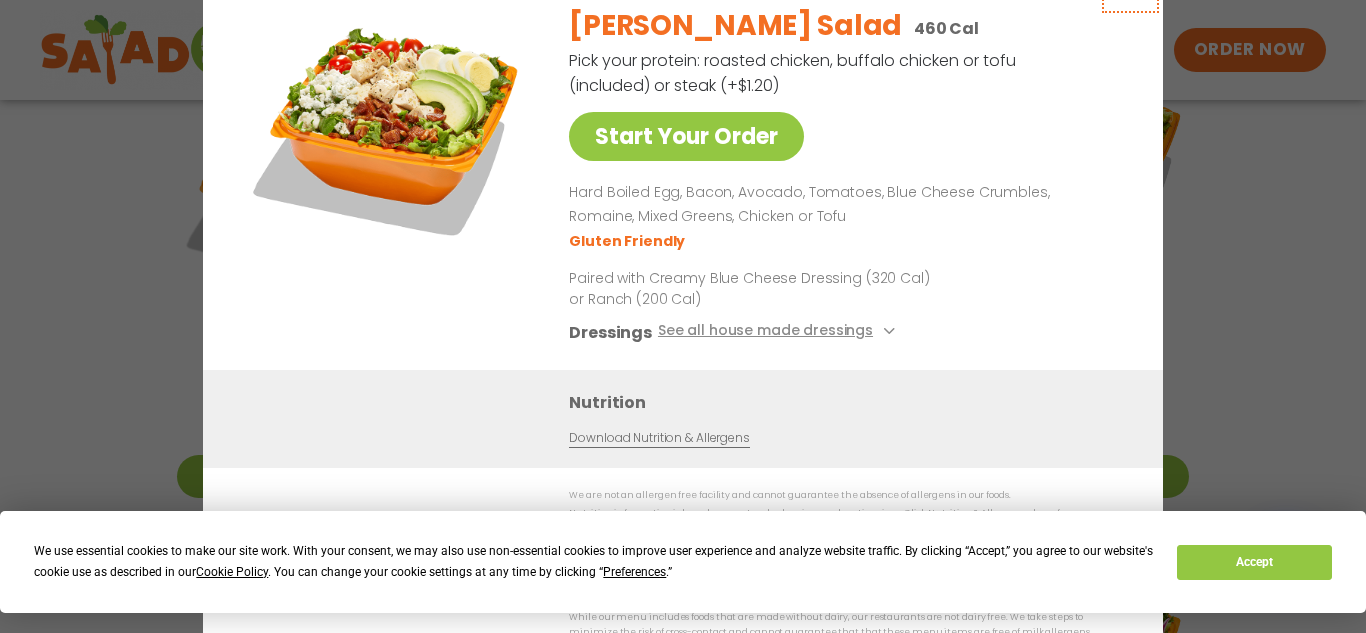 click at bounding box center [1130, -17] 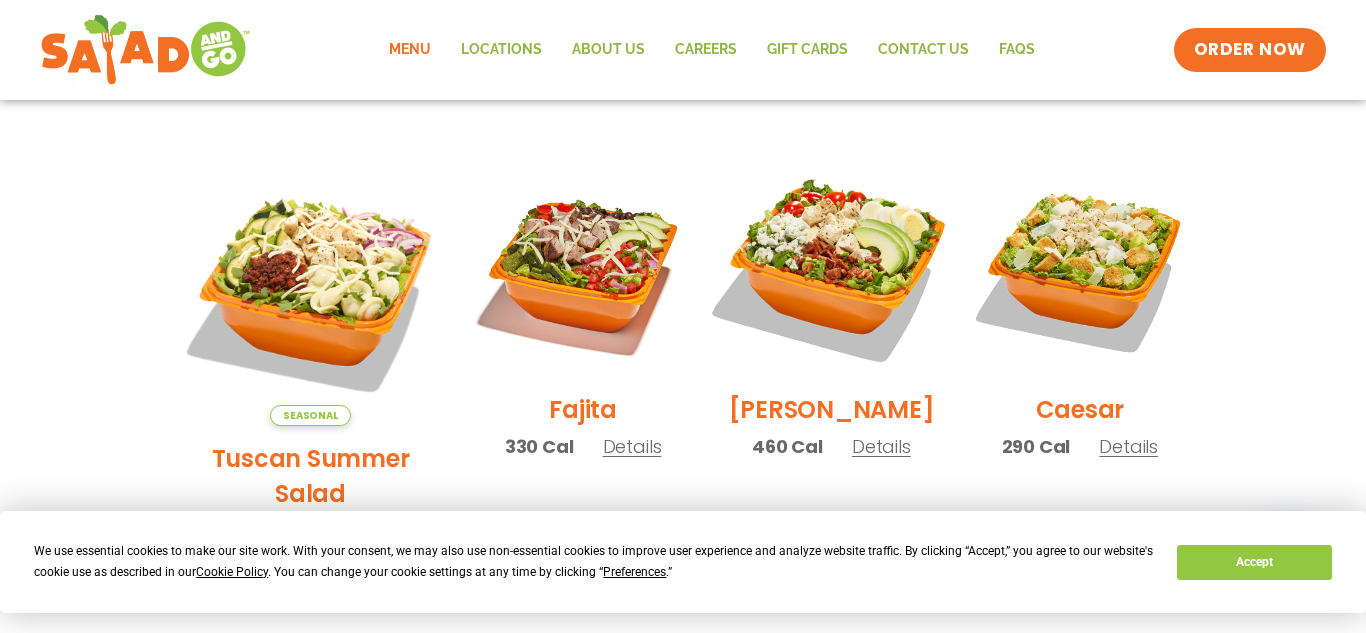 scroll, scrollTop: 504, scrollLeft: 0, axis: vertical 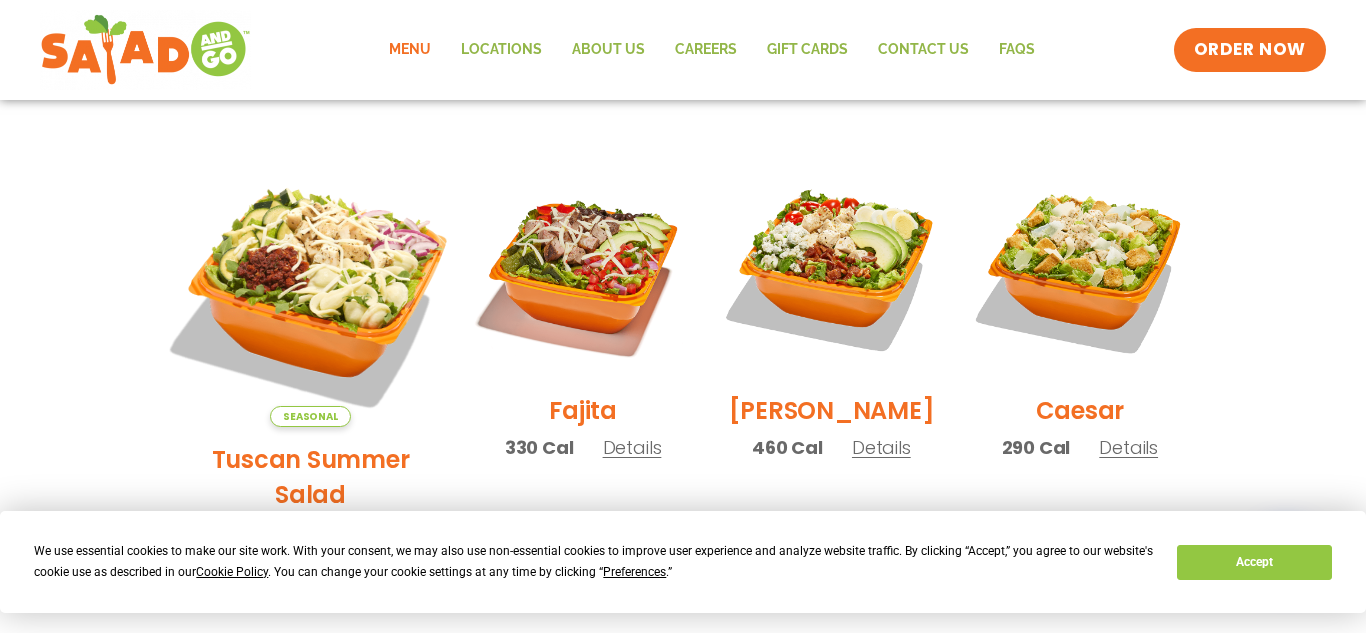 click at bounding box center (310, 293) 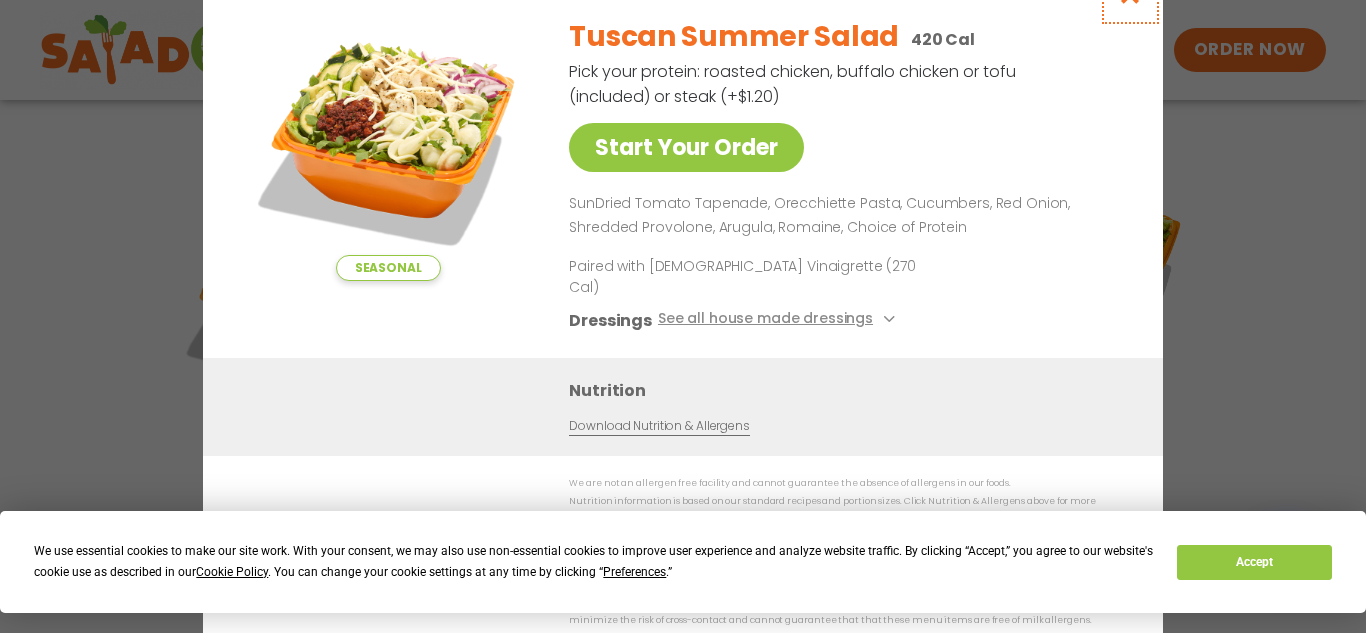 click at bounding box center [1130, -6] 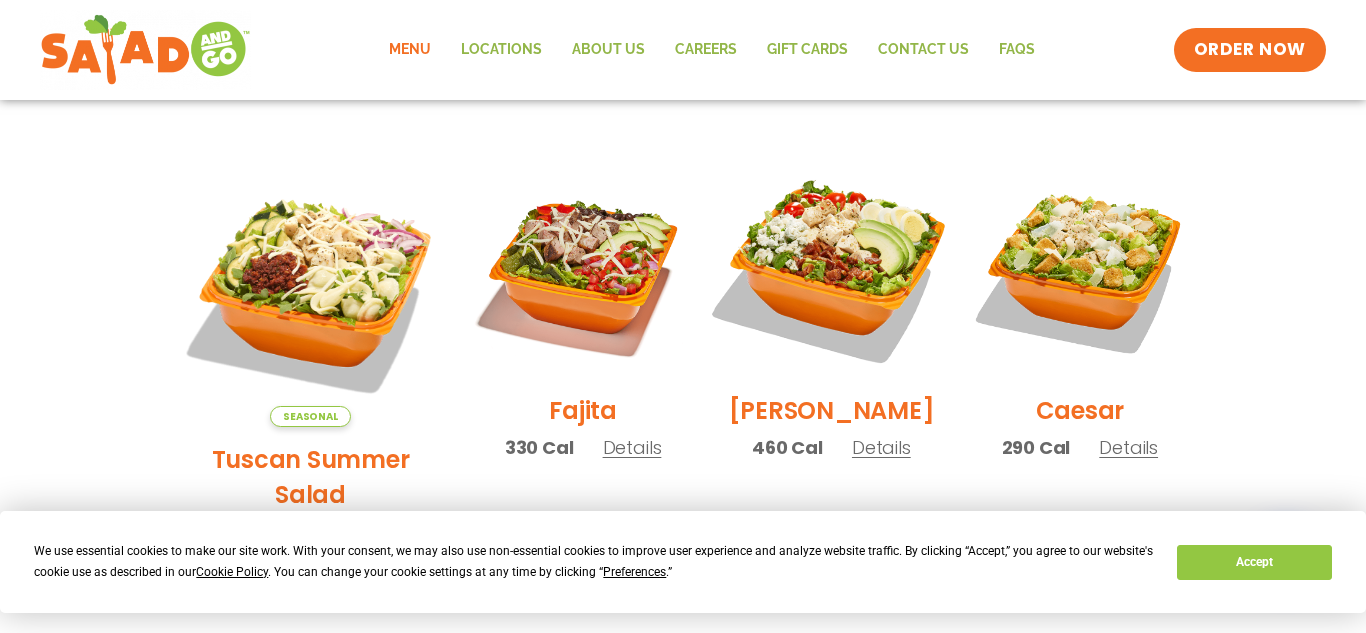 click at bounding box center [831, 269] 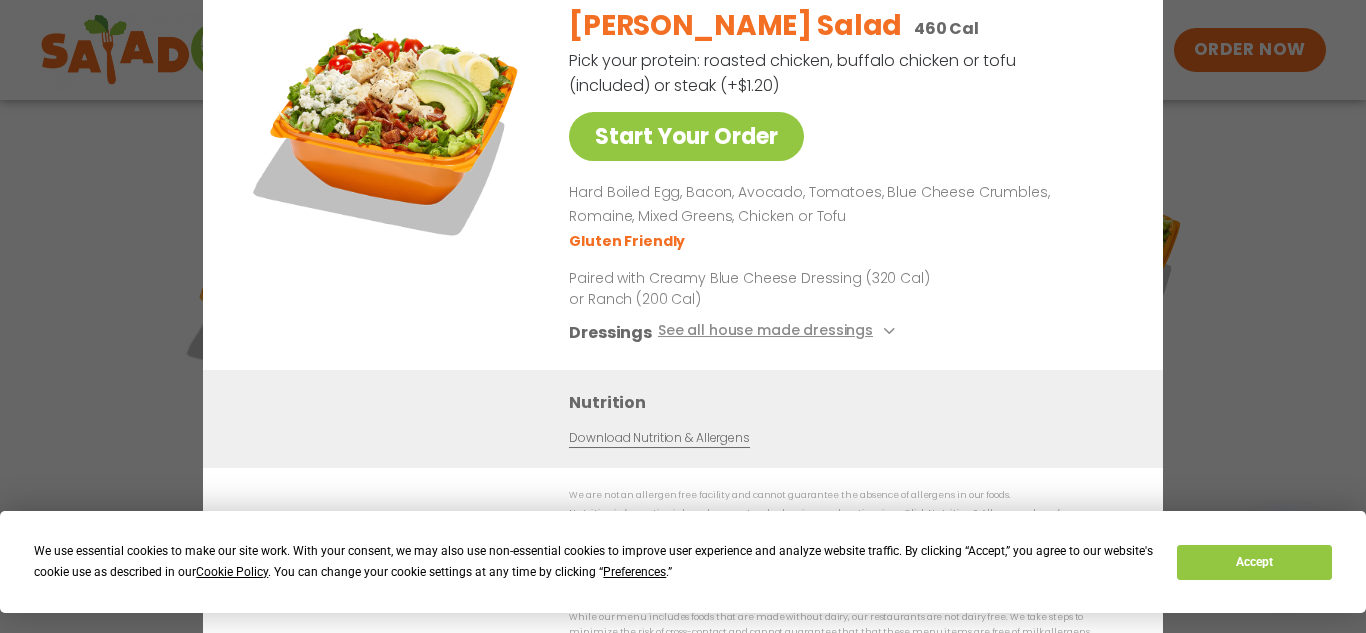 click on "Paired with Creamy Blue Cheese Dressing (320 Cal) or Ranch (200 Cal)" at bounding box center (754, 288) 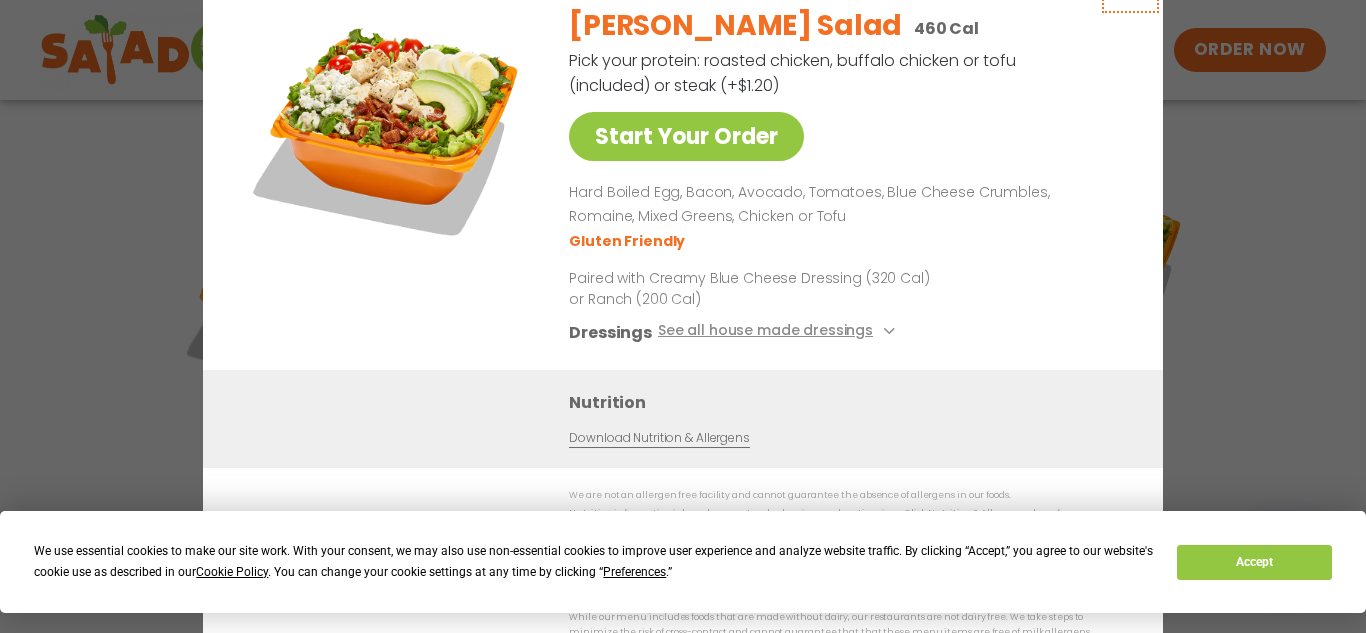 click at bounding box center (1130, -17) 